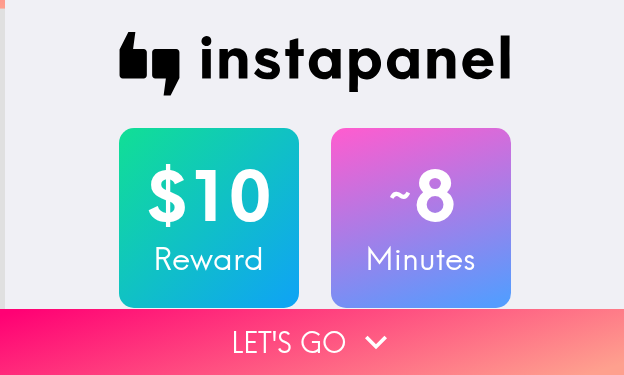 scroll, scrollTop: 0, scrollLeft: 0, axis: both 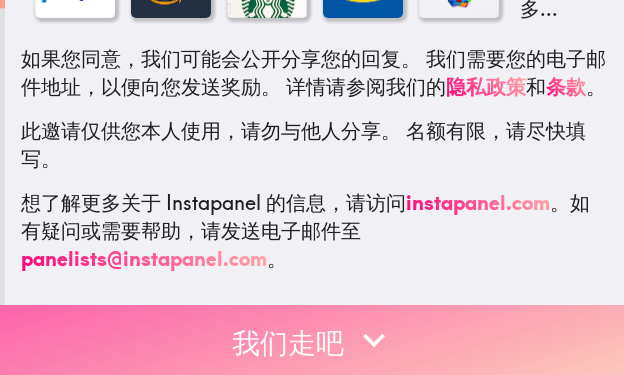 click on "我们走吧" at bounding box center (312, 340) 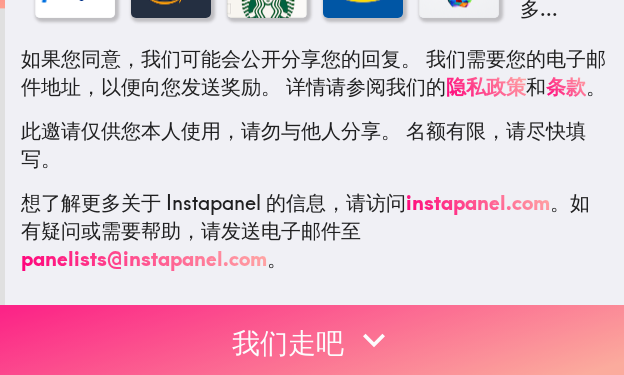 scroll, scrollTop: 0, scrollLeft: 0, axis: both 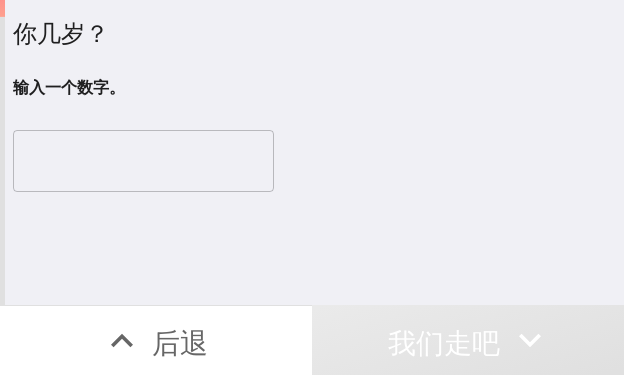 type 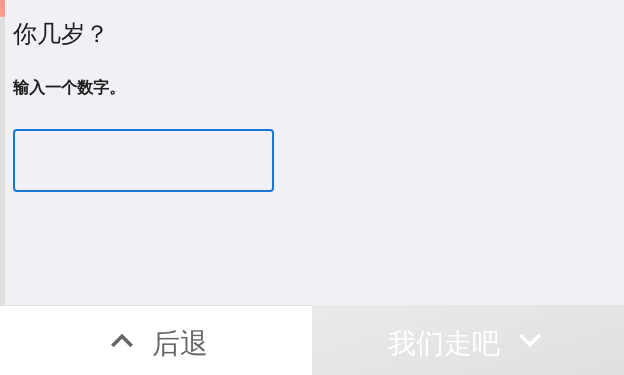 click at bounding box center (143, 161) 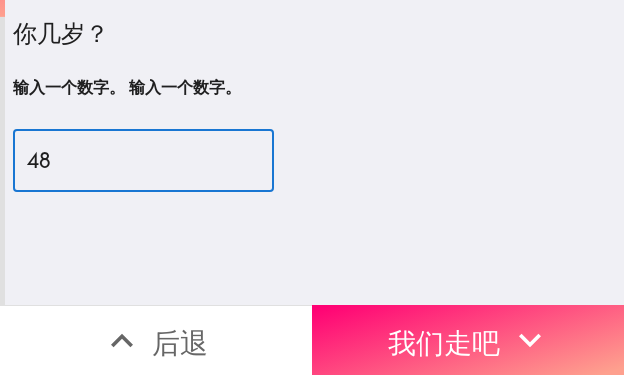 type on "48" 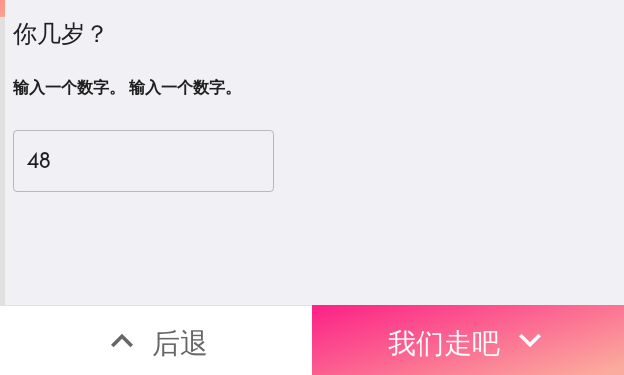 click on "我们走吧" at bounding box center [444, 342] 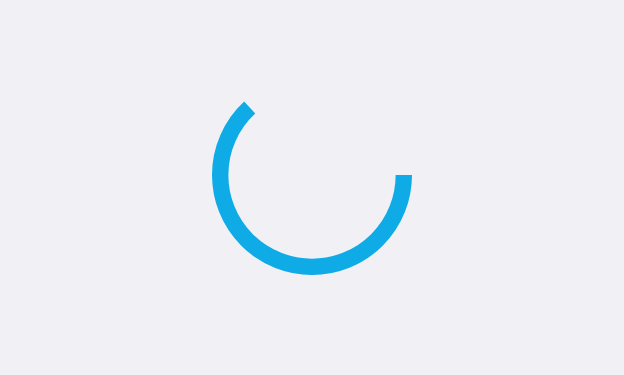 scroll, scrollTop: 0, scrollLeft: 0, axis: both 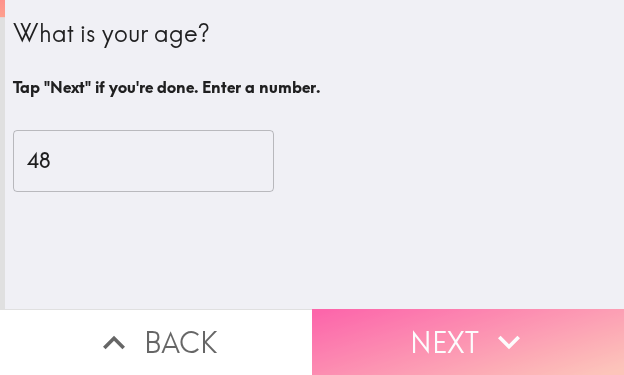 click on "Next" at bounding box center (468, 342) 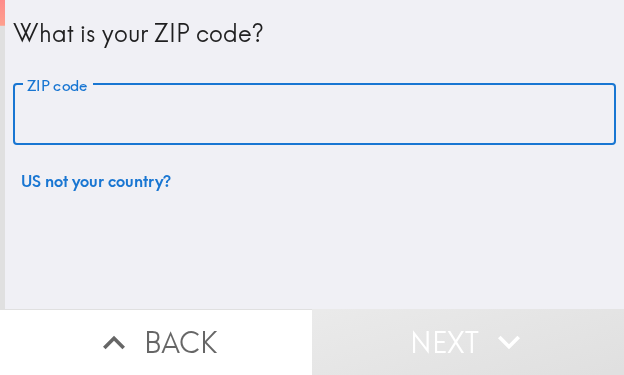 click on "ZIP code" at bounding box center [314, 115] 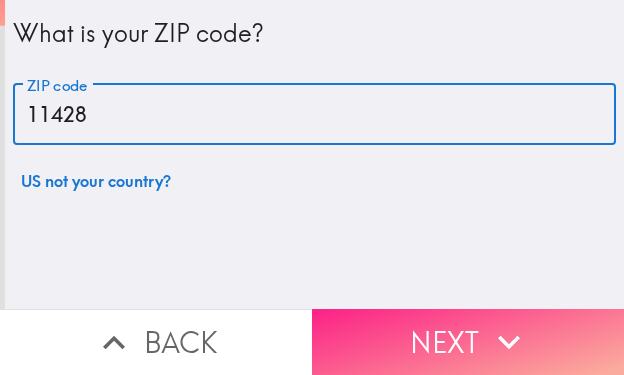type on "11428" 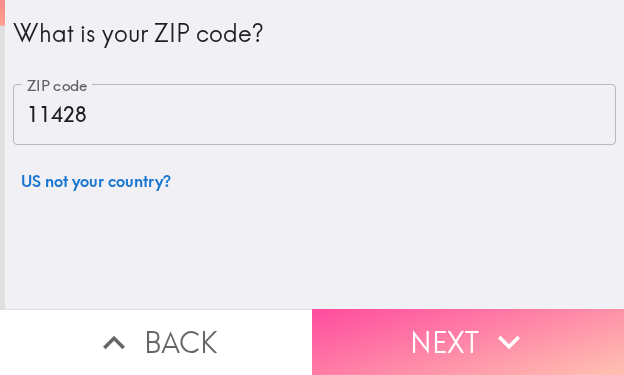 click on "Next" at bounding box center (468, 342) 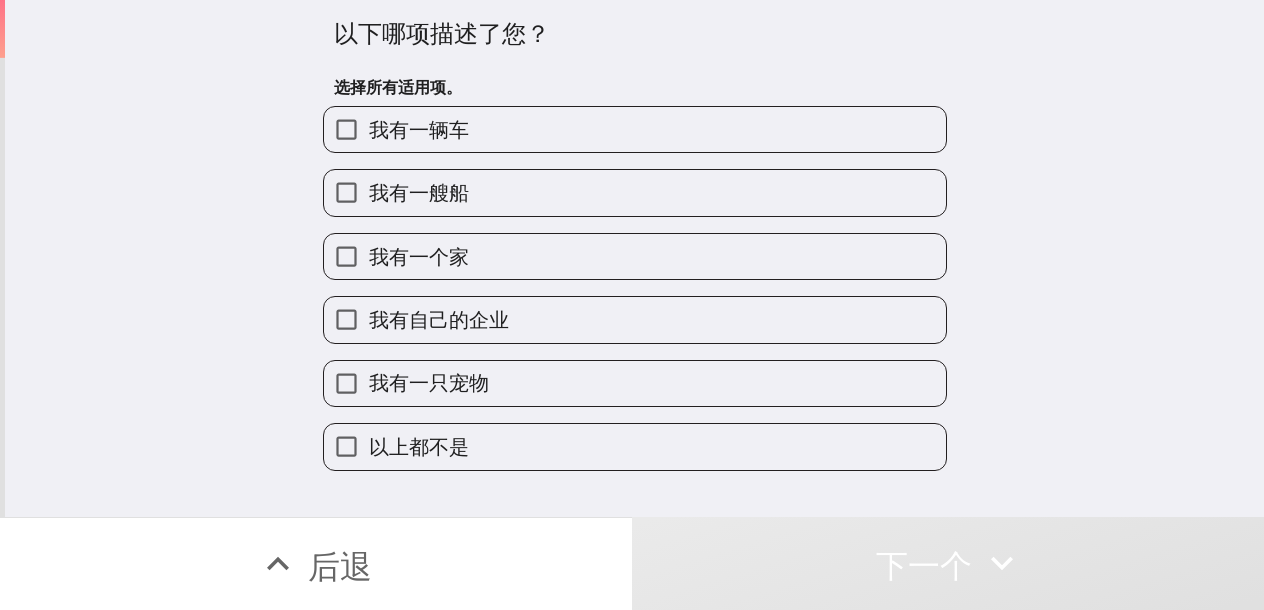 click on "我有一个家" at bounding box center (635, 256) 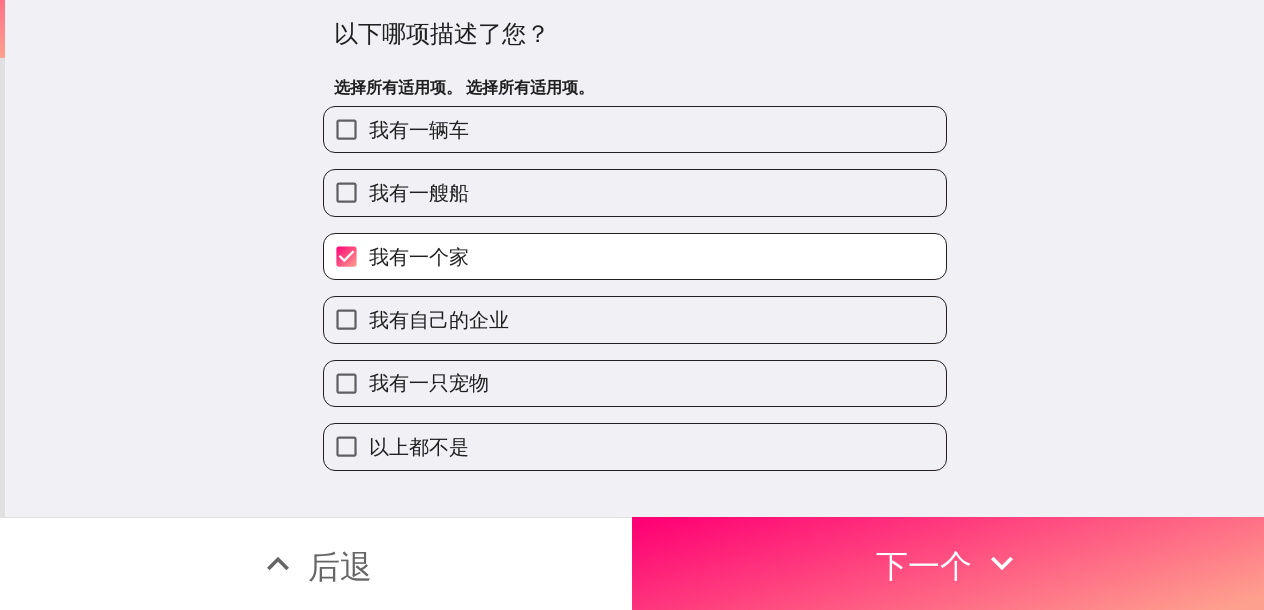 click on "我有自己的企业" at bounding box center (635, 319) 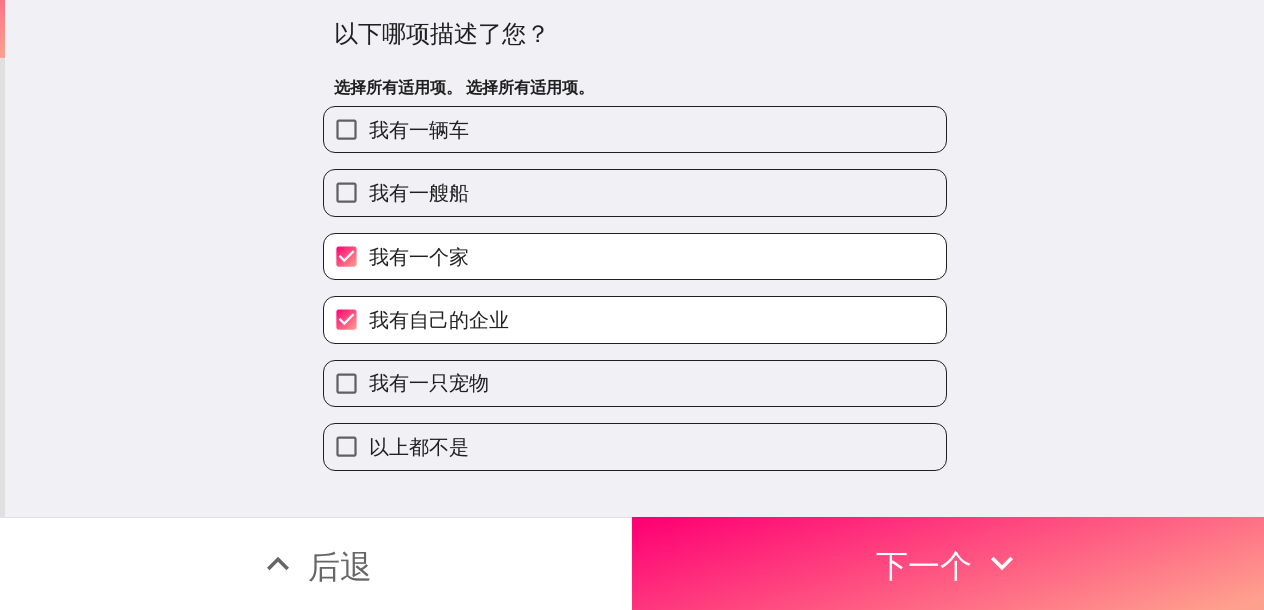 click on "我有一只宠物" at bounding box center [635, 383] 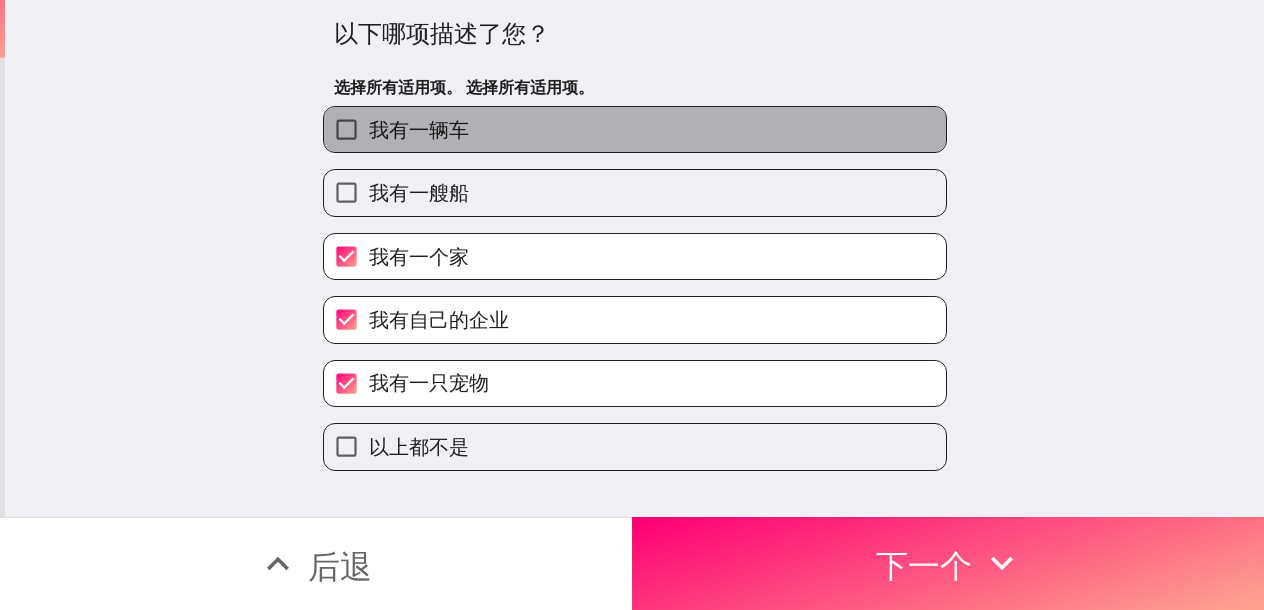 click on "我有一辆车" at bounding box center [635, 129] 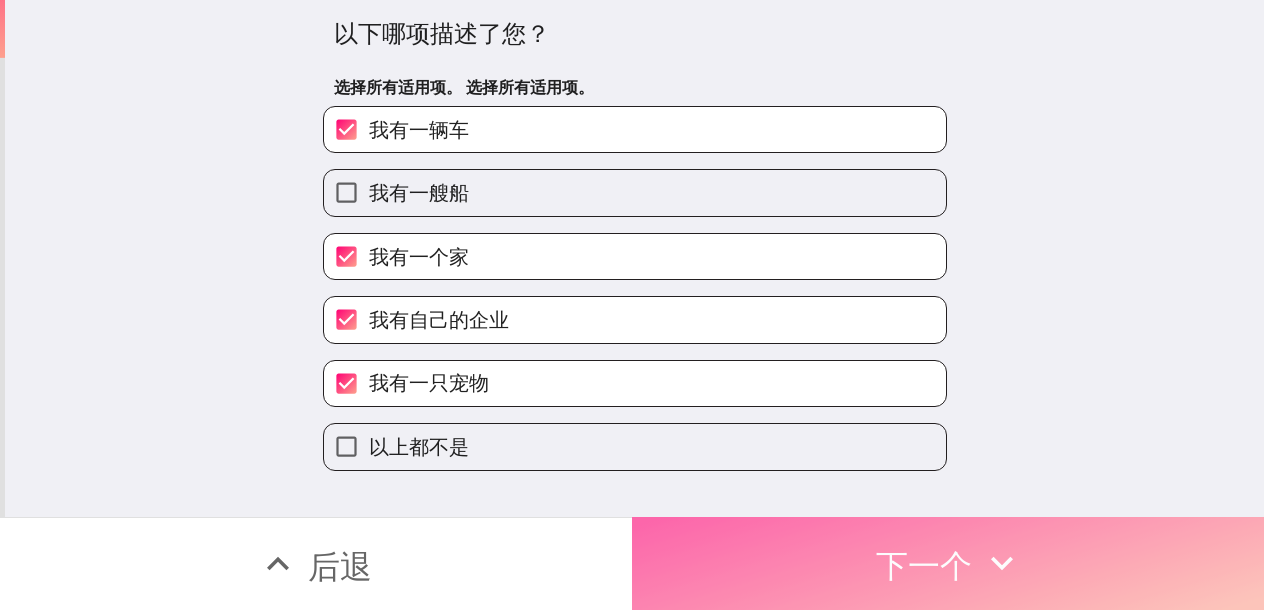 drag, startPoint x: 120, startPoint y: 358, endPoint x: 906, endPoint y: 549, distance: 808.8739 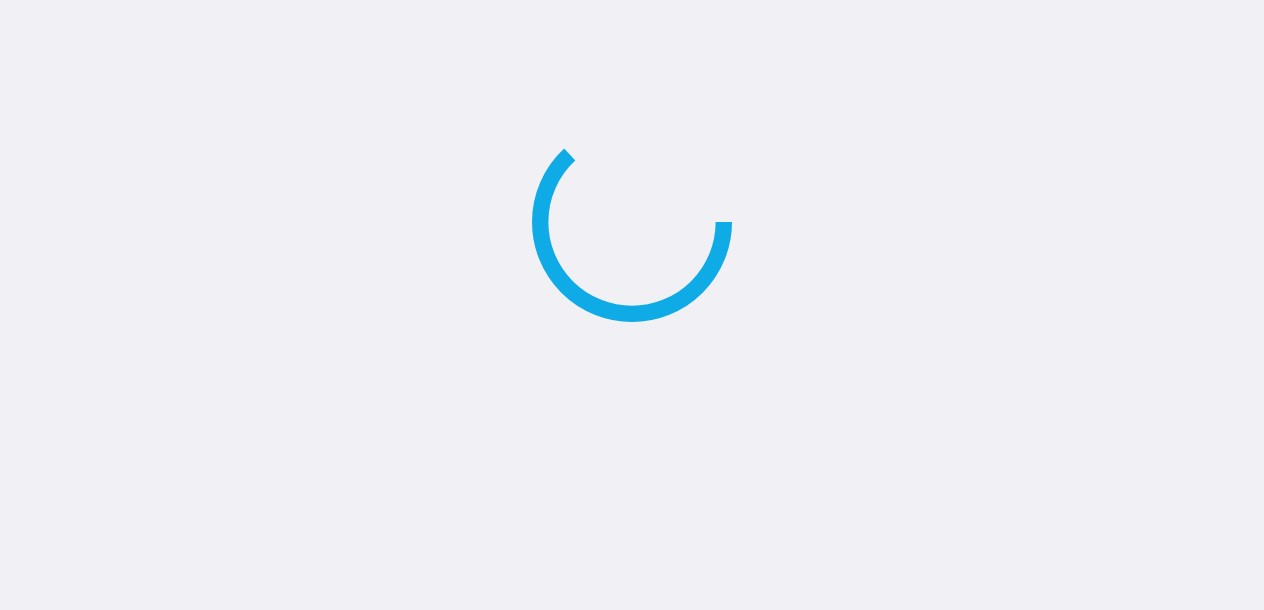 scroll, scrollTop: 0, scrollLeft: 0, axis: both 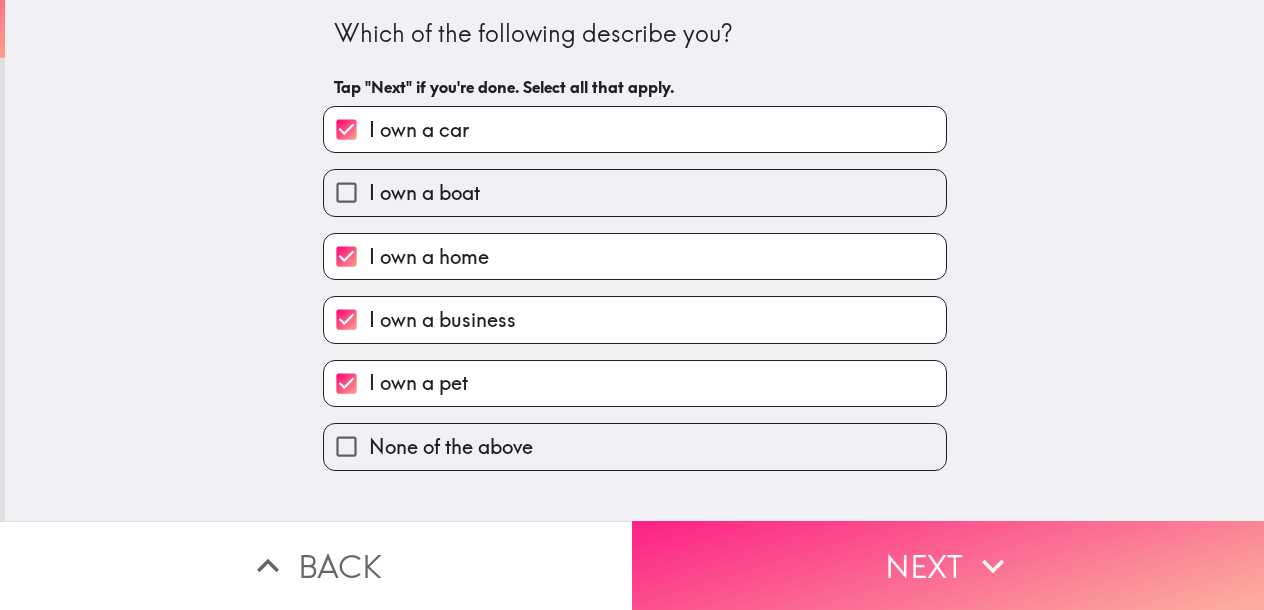 click on "Next" at bounding box center [948, 565] 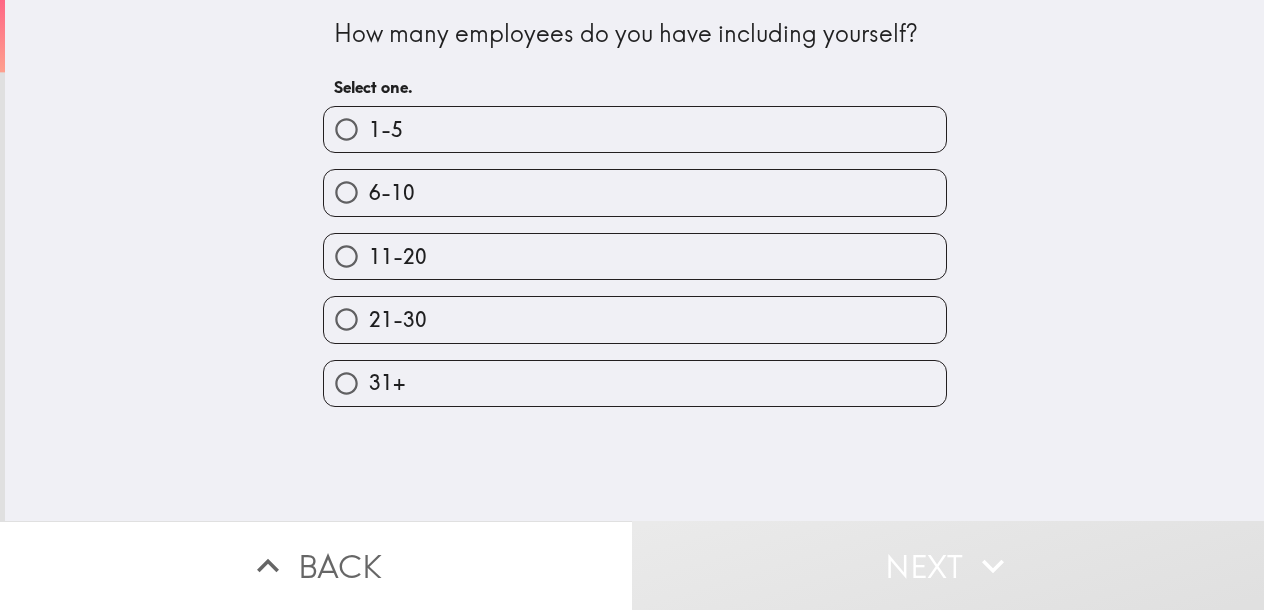 type 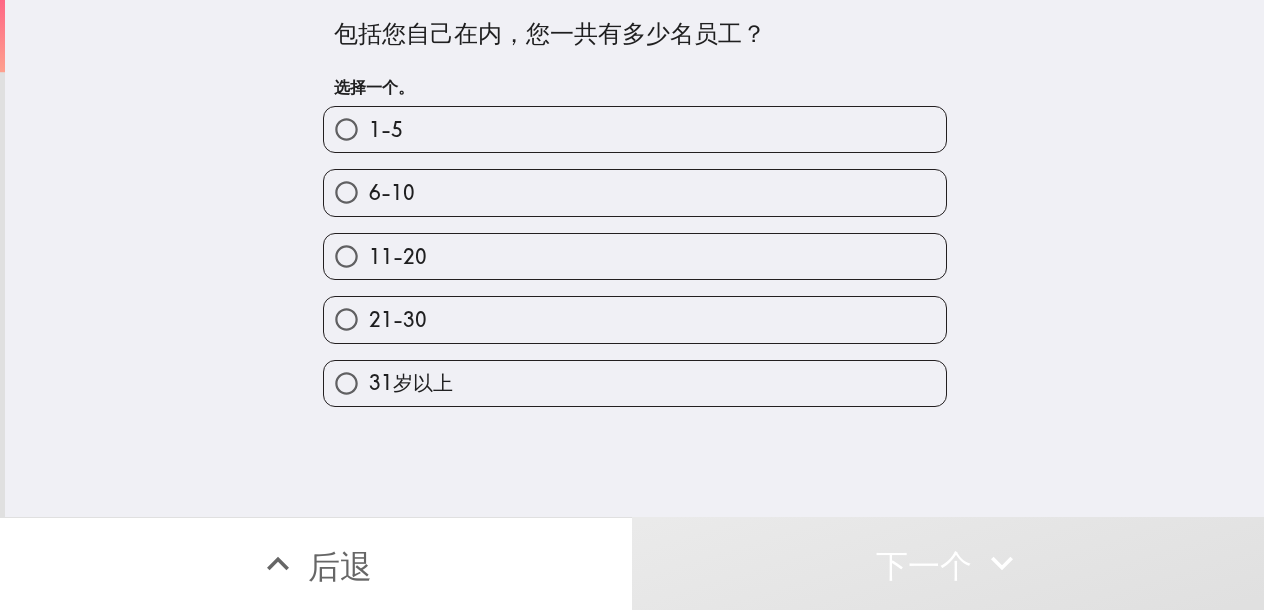 click on "31岁以上" at bounding box center [635, 383] 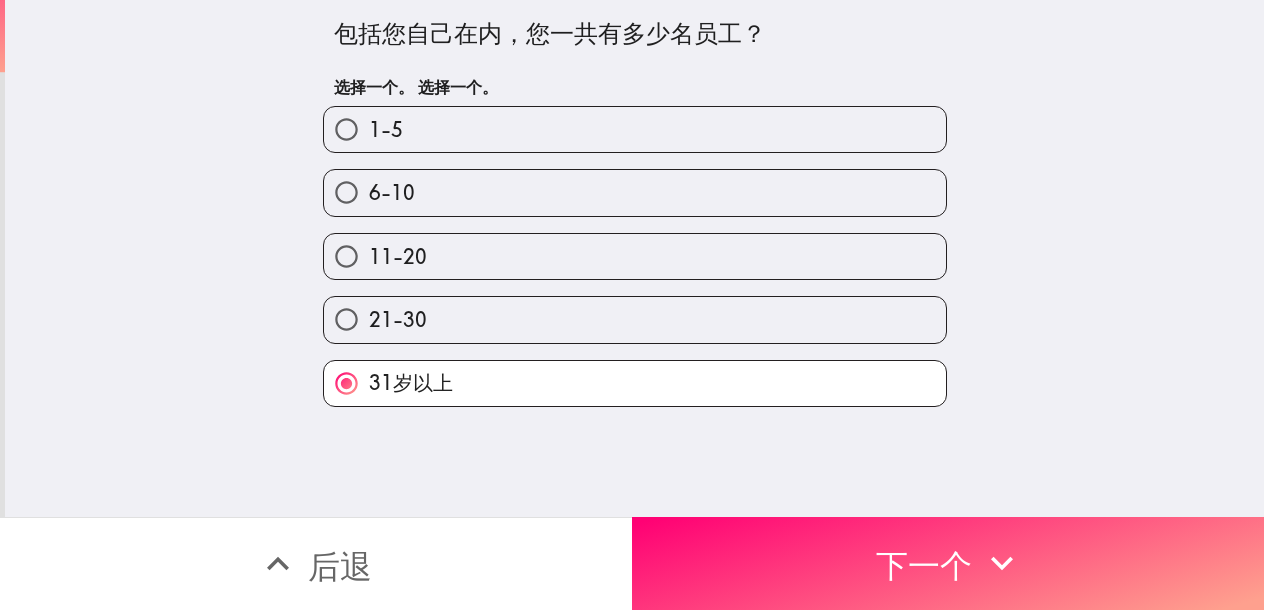 click on "下一个" at bounding box center (924, 566) 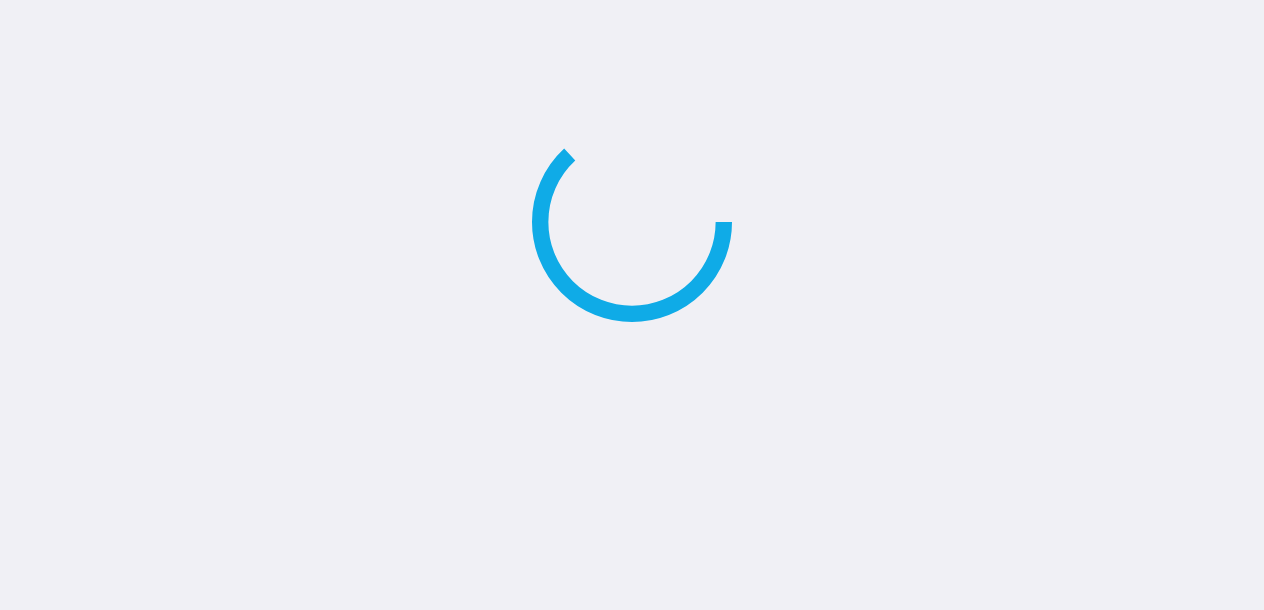 scroll, scrollTop: 0, scrollLeft: 0, axis: both 